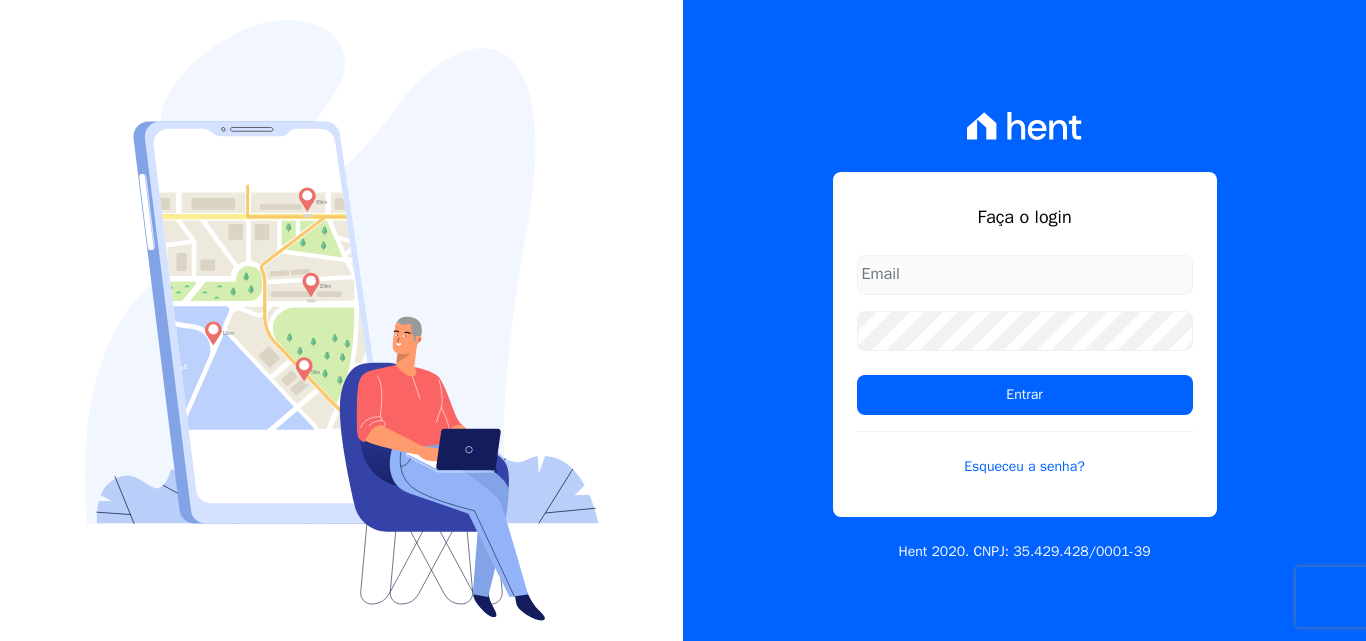 scroll, scrollTop: 0, scrollLeft: 0, axis: both 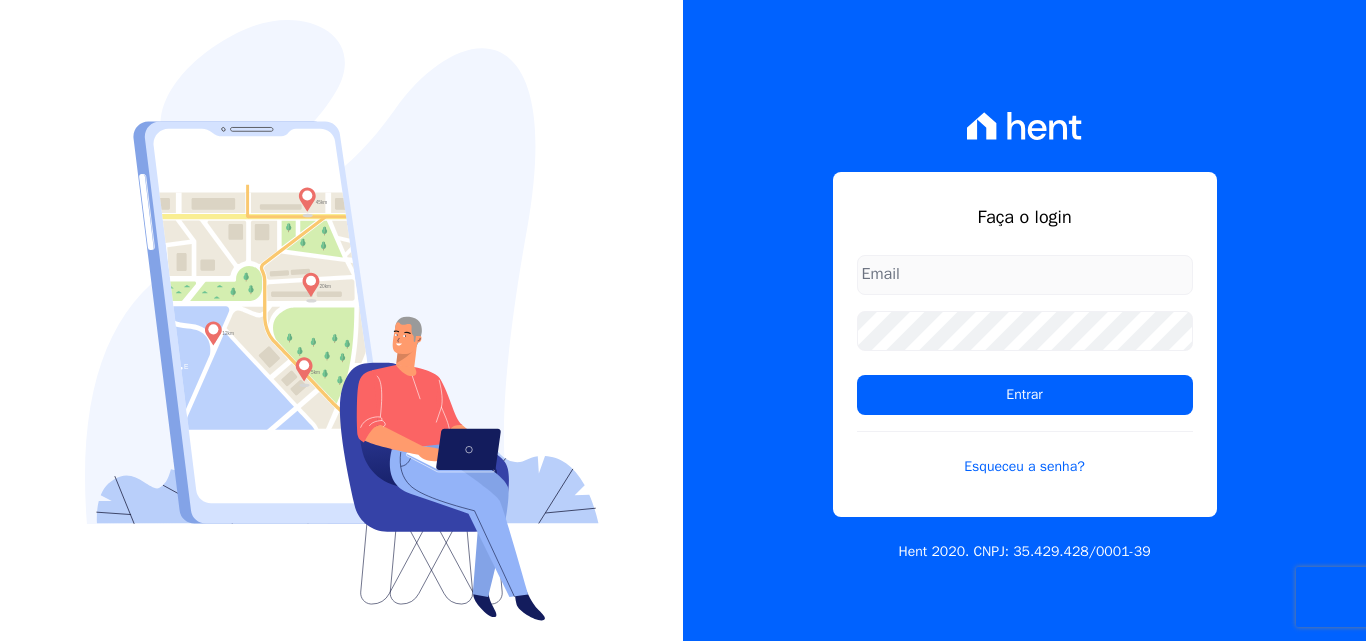 type on "[EMAIL]" 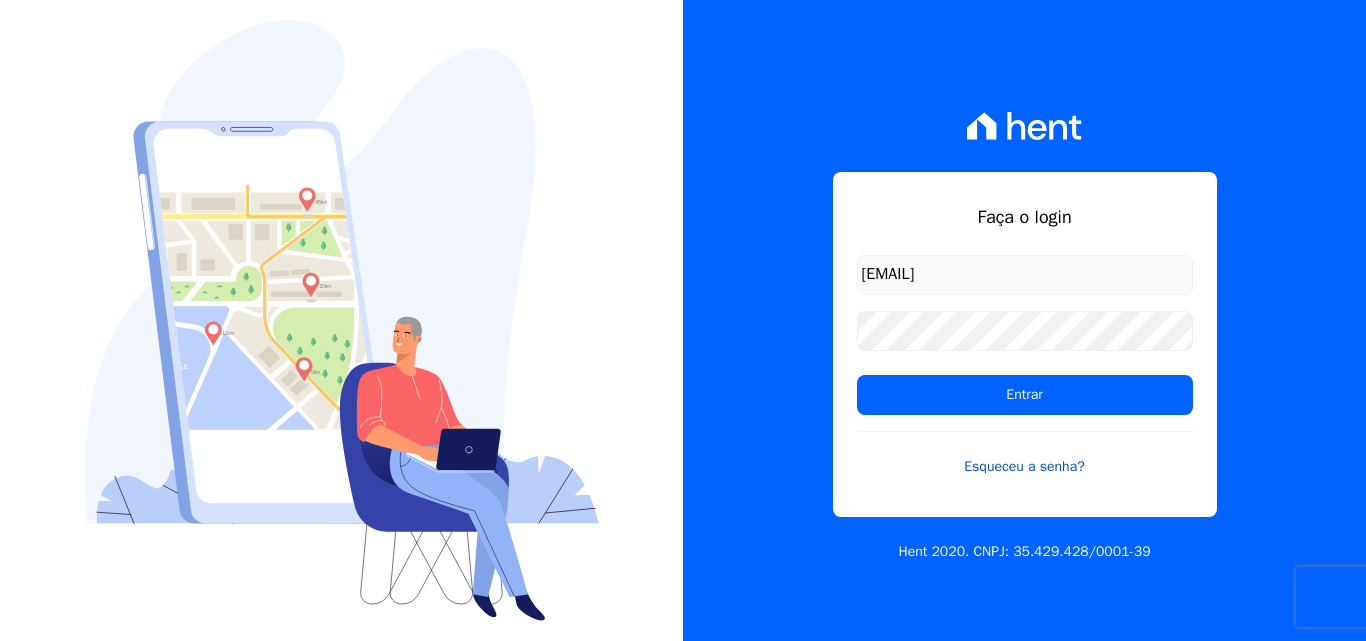 click on "Esqueceu a senha?" at bounding box center (1025, 454) 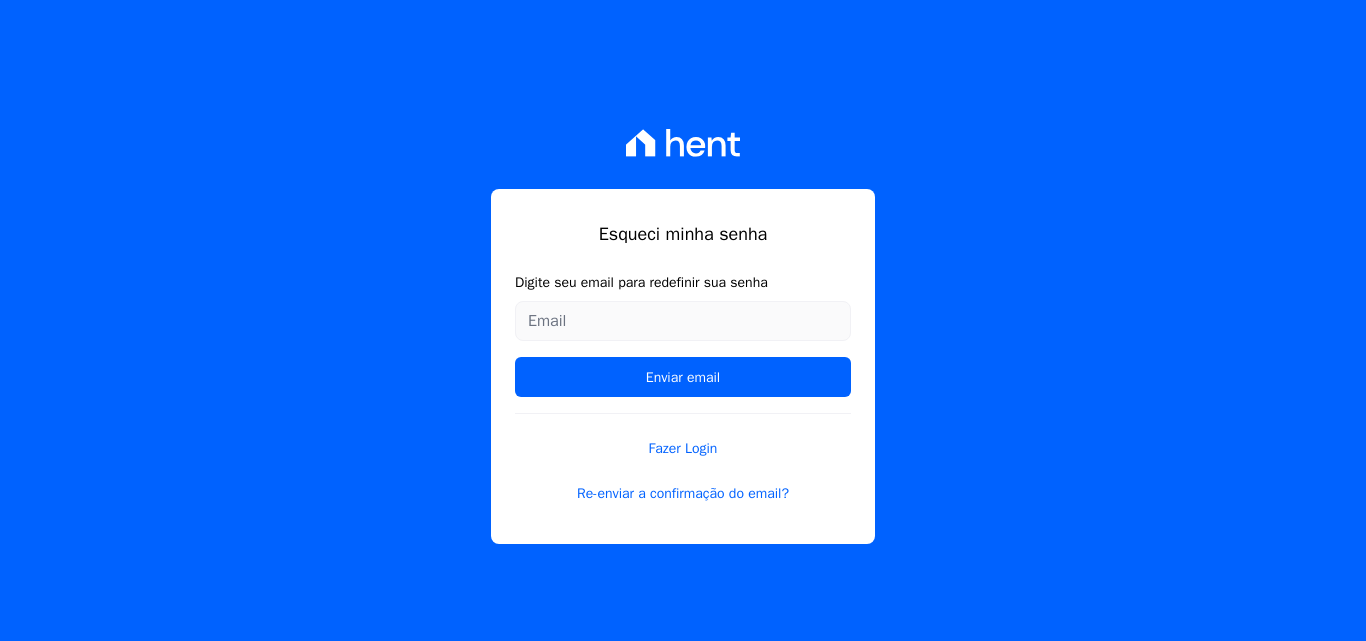 scroll, scrollTop: 0, scrollLeft: 0, axis: both 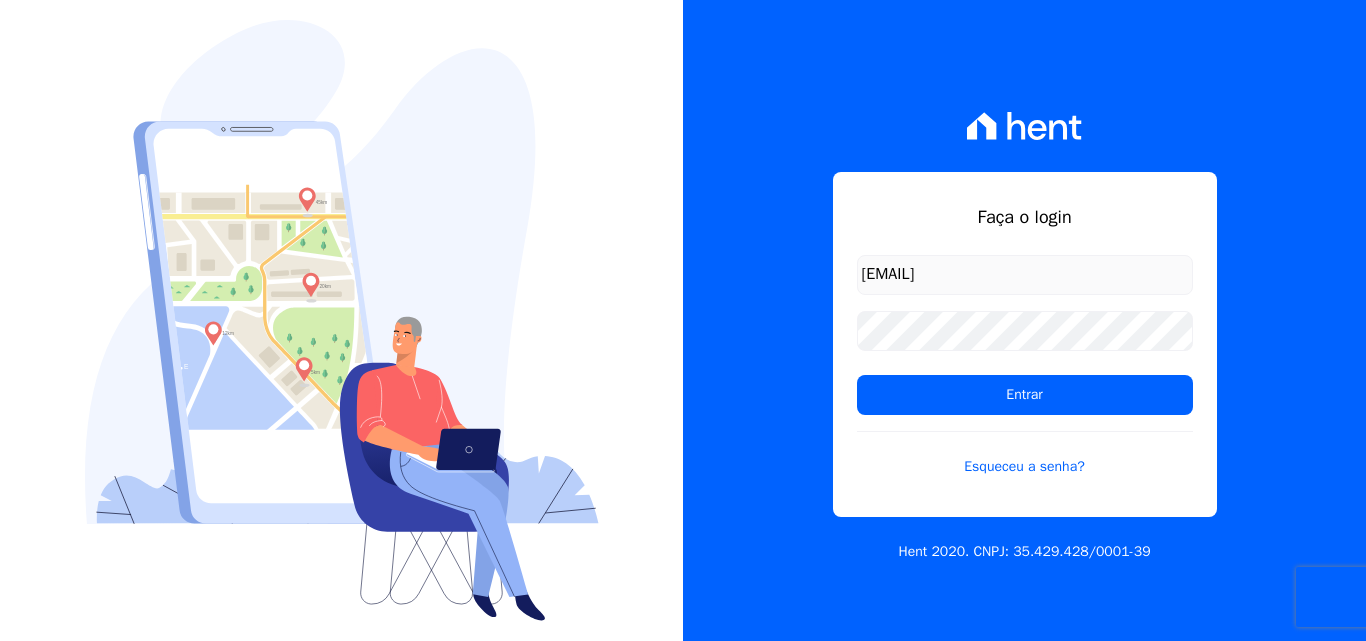 click on "[EMAIL]" at bounding box center (1025, 275) 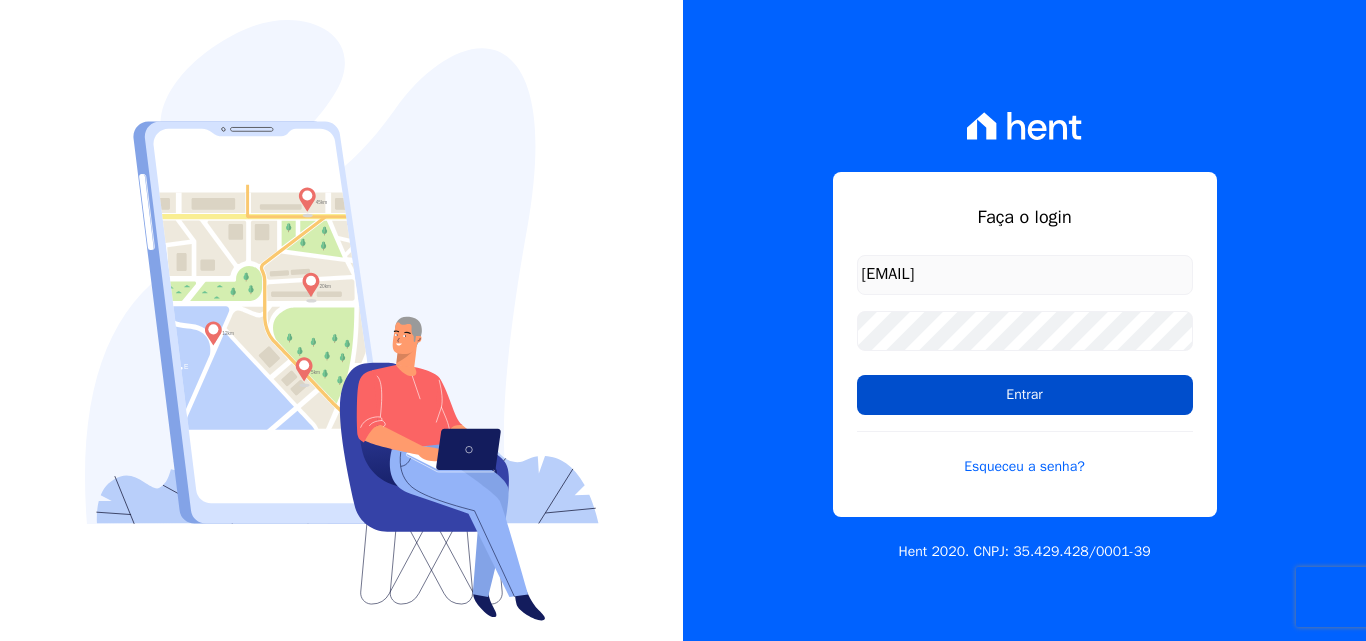 click on "Entrar" at bounding box center [1025, 395] 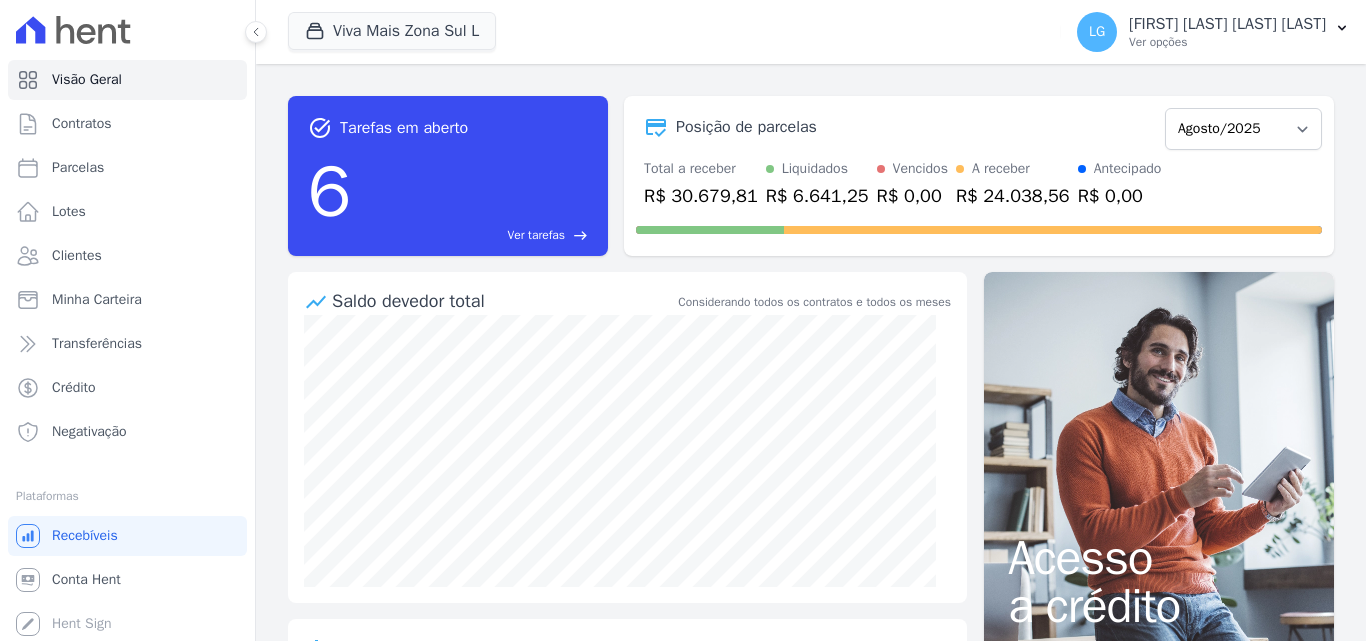 scroll, scrollTop: 0, scrollLeft: 0, axis: both 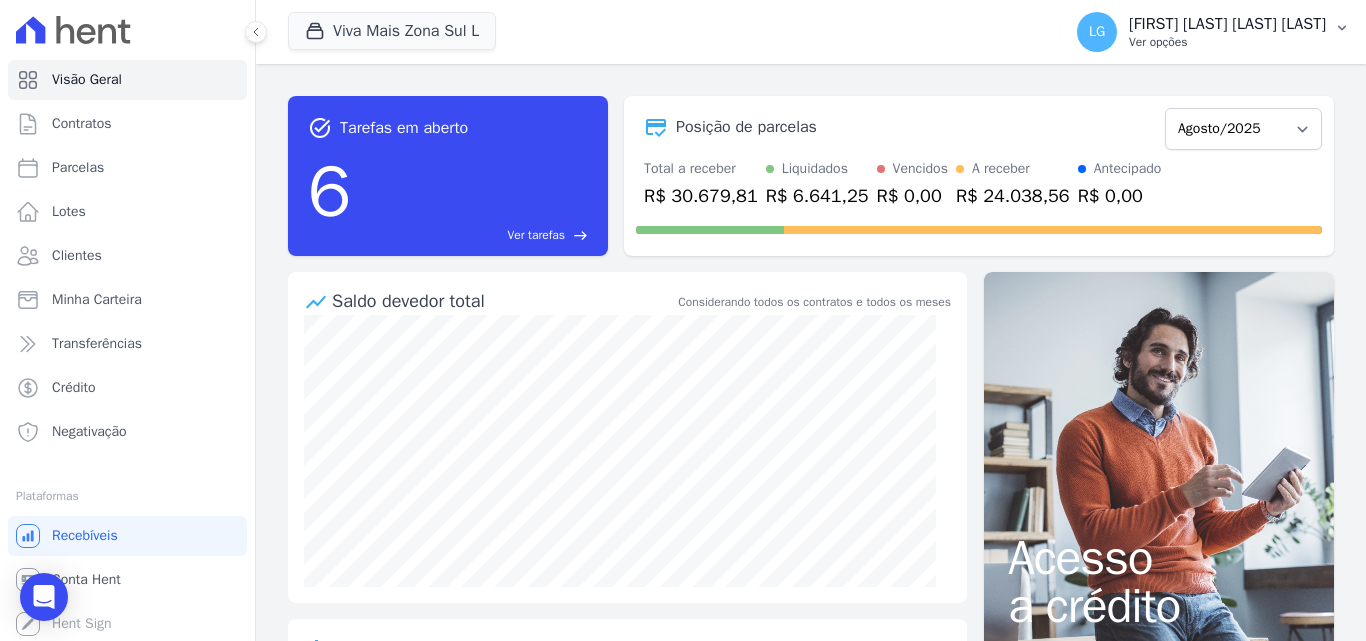 click on "[FIRST] [LAST] [LAST] [LAST]" at bounding box center (1227, 24) 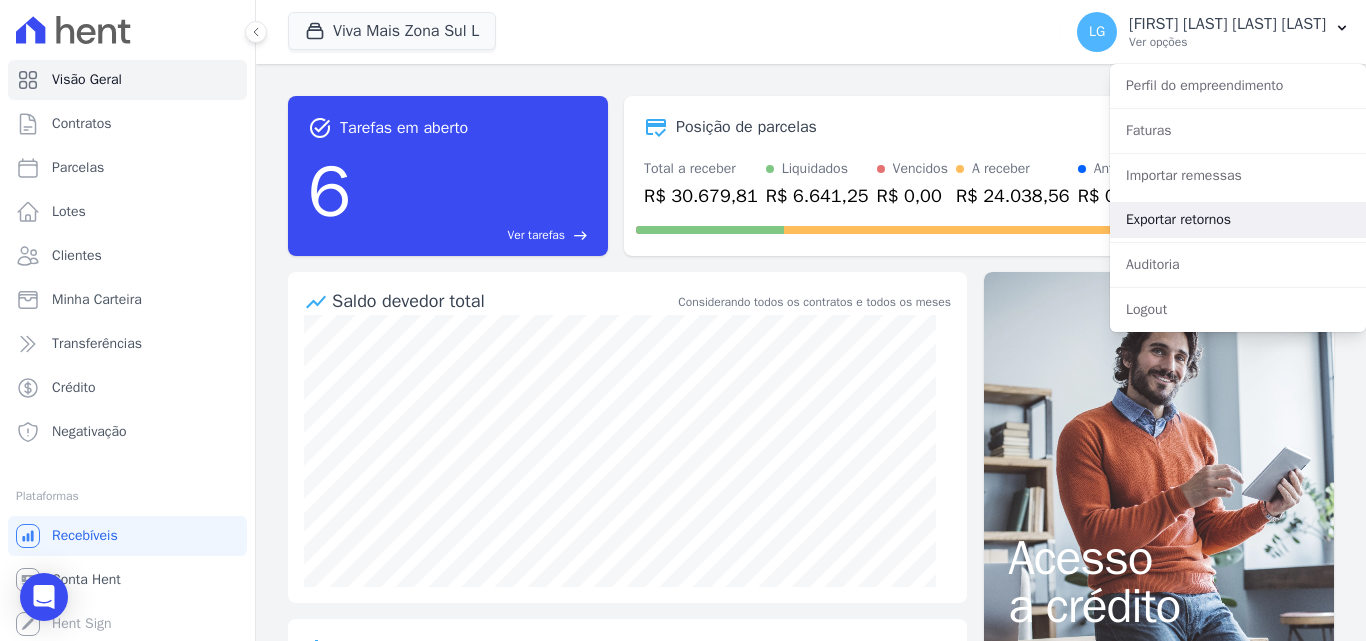 click on "Exportar retornos" at bounding box center [1238, 220] 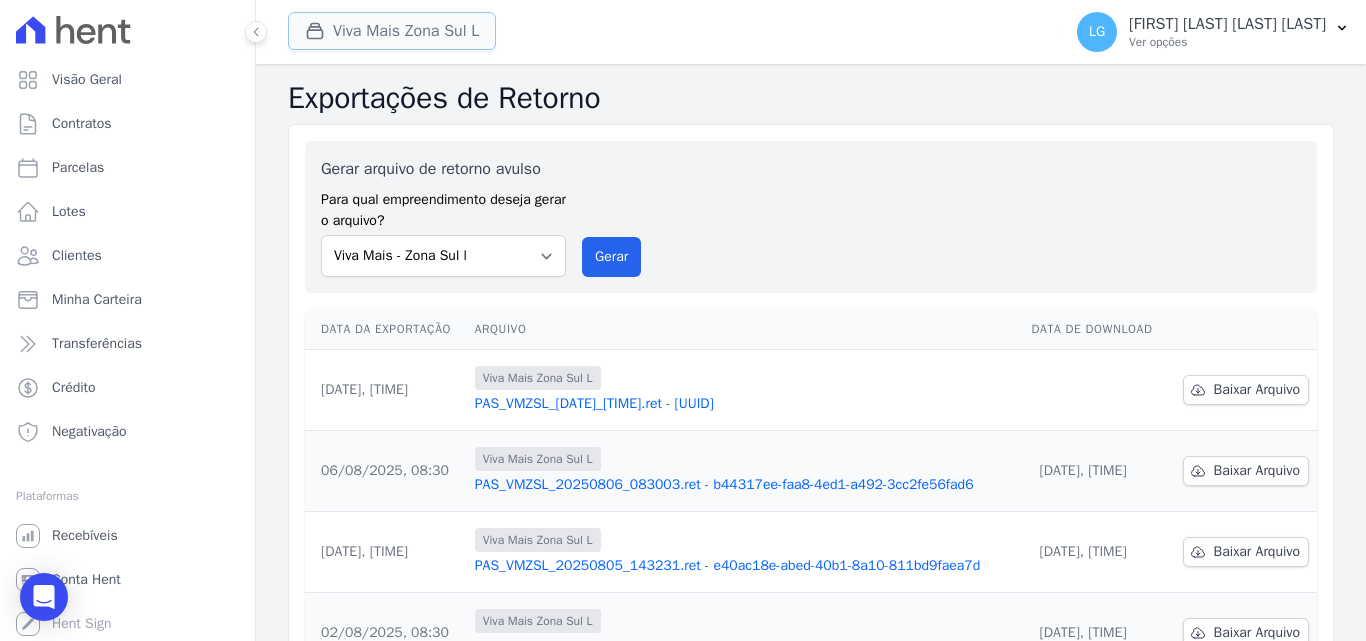 click on "Viva Mais   Zona Sul L" at bounding box center (392, 31) 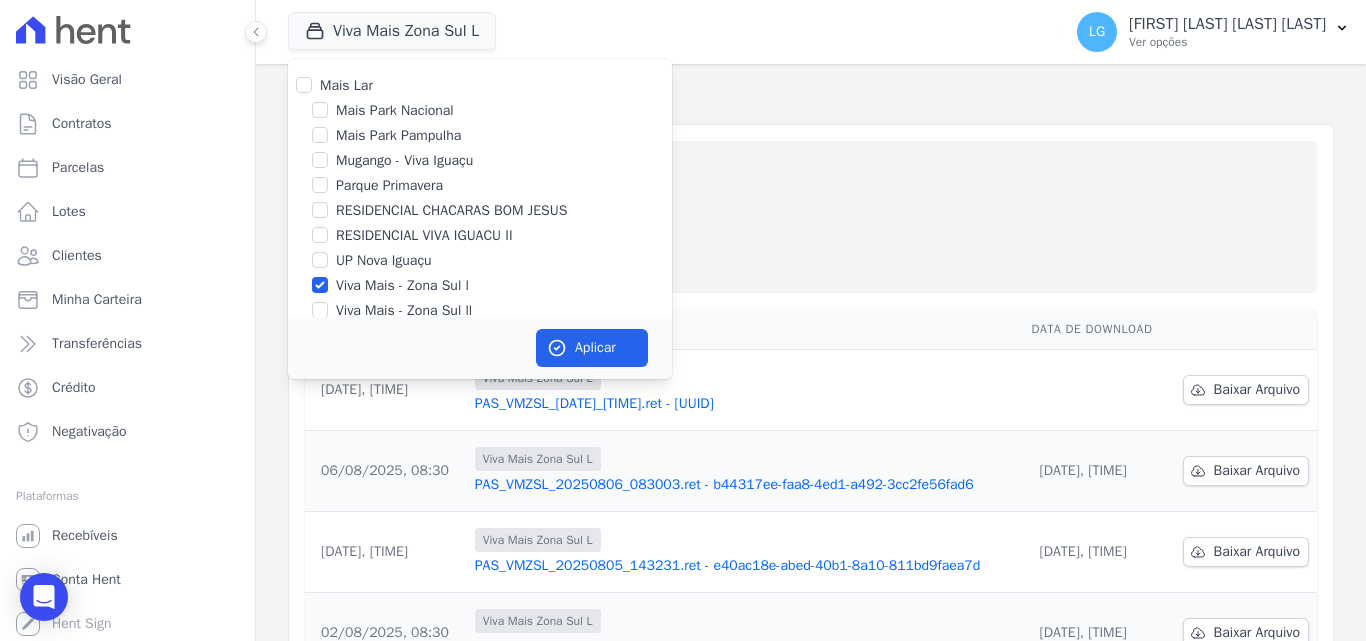 click on "Mais Lar" at bounding box center (346, 85) 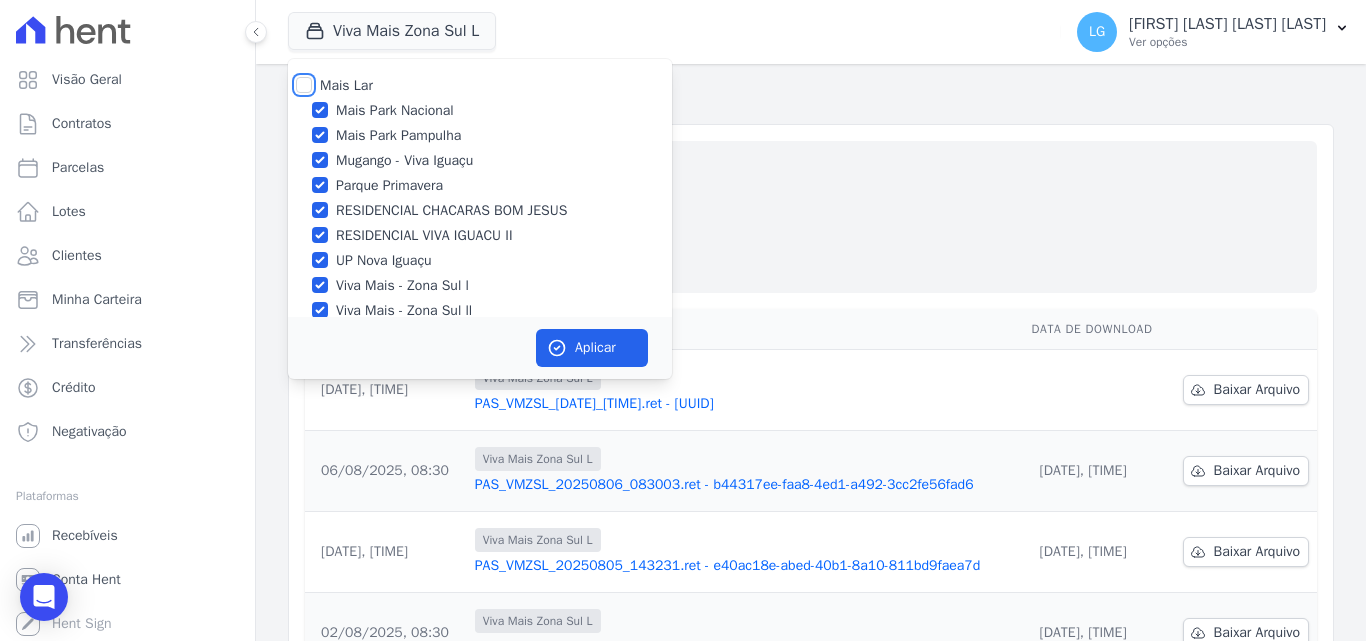 checkbox on "true" 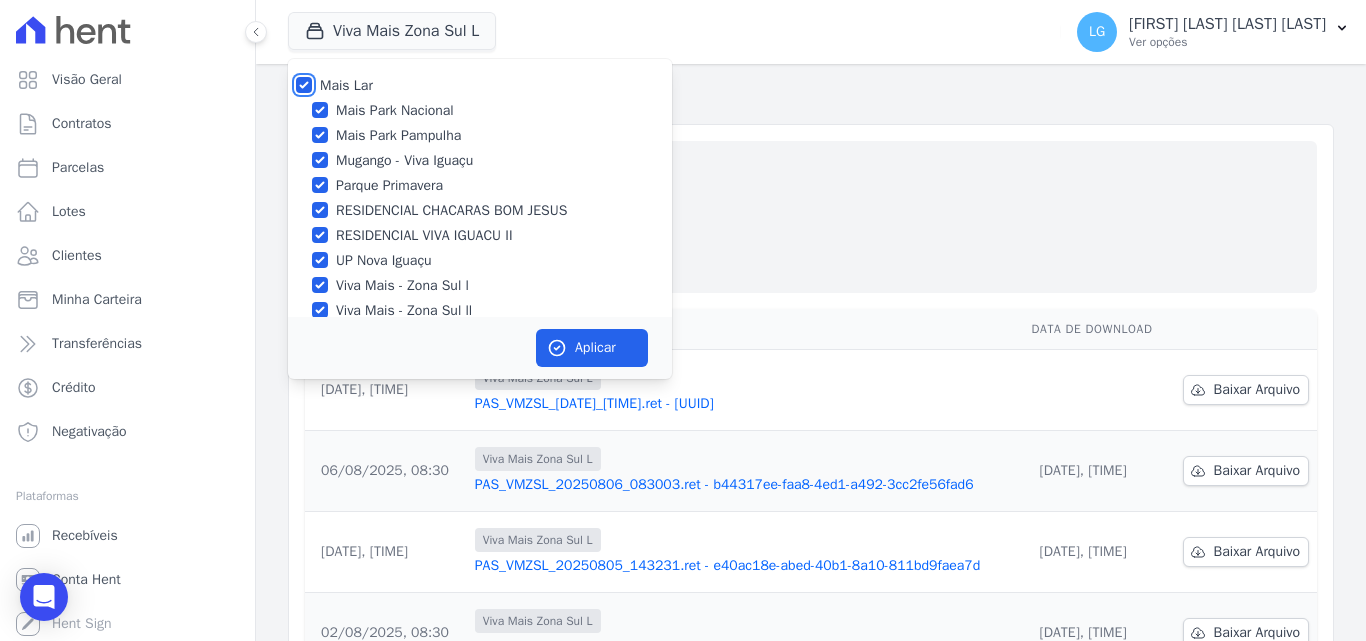 checkbox on "true" 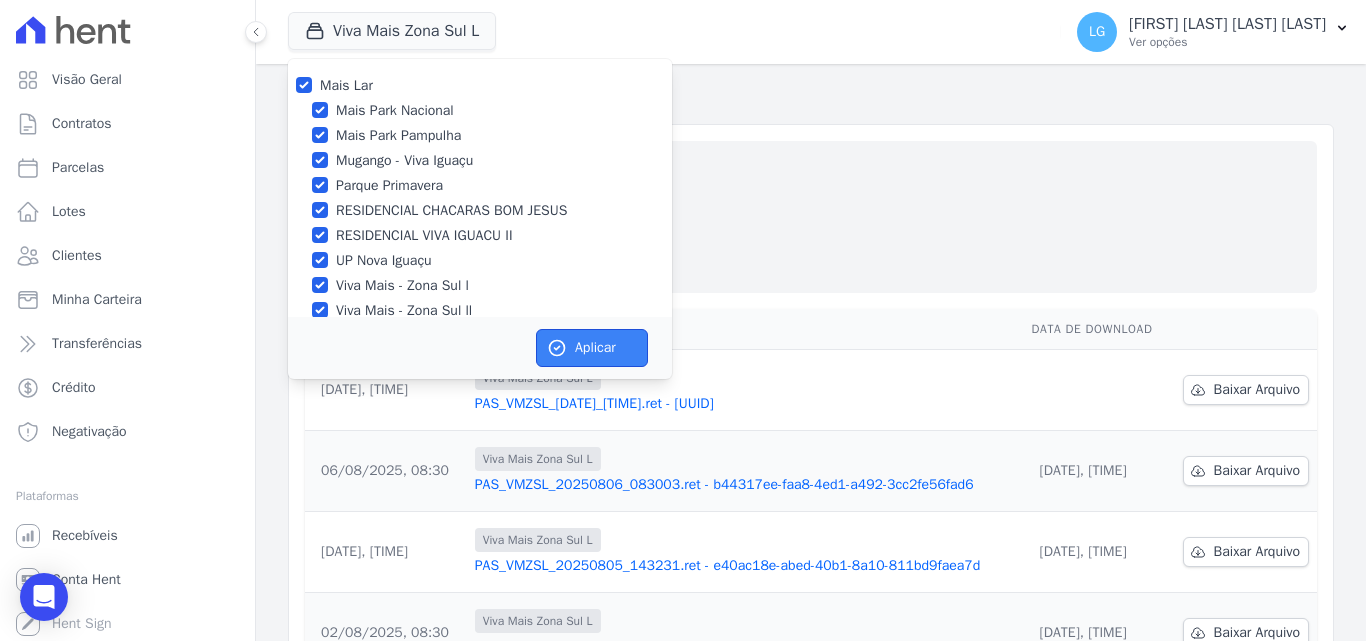 click on "Aplicar" at bounding box center [592, 348] 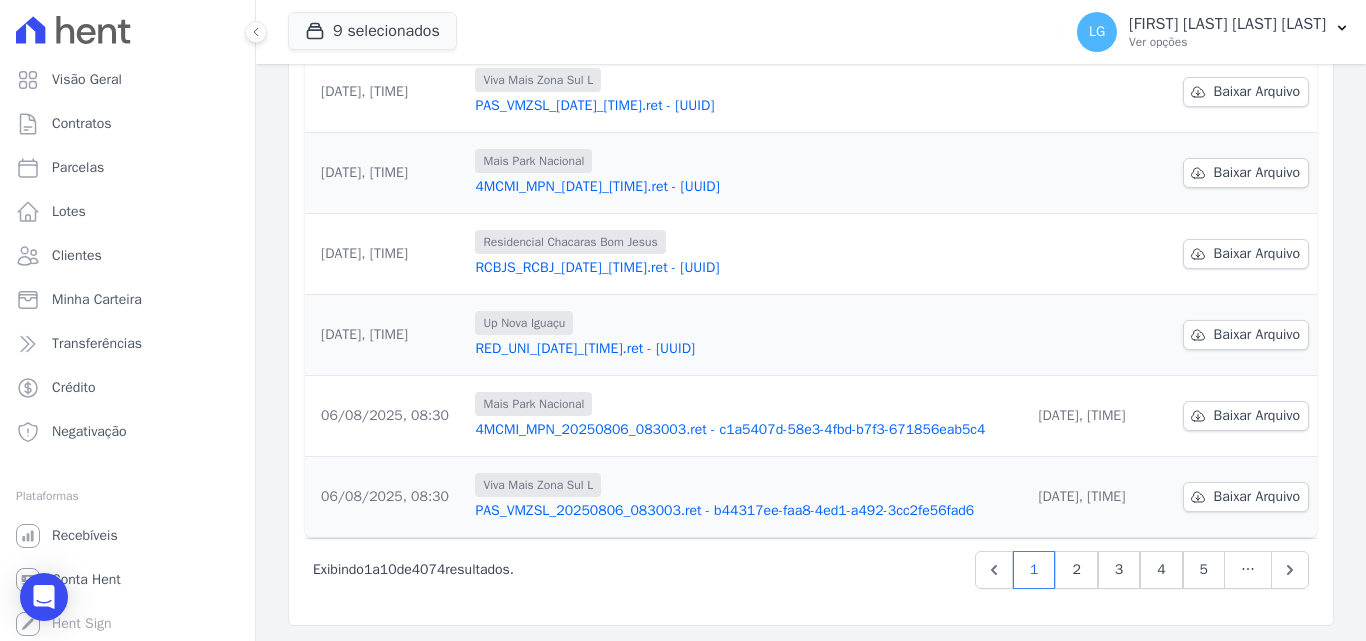 scroll, scrollTop: 623, scrollLeft: 0, axis: vertical 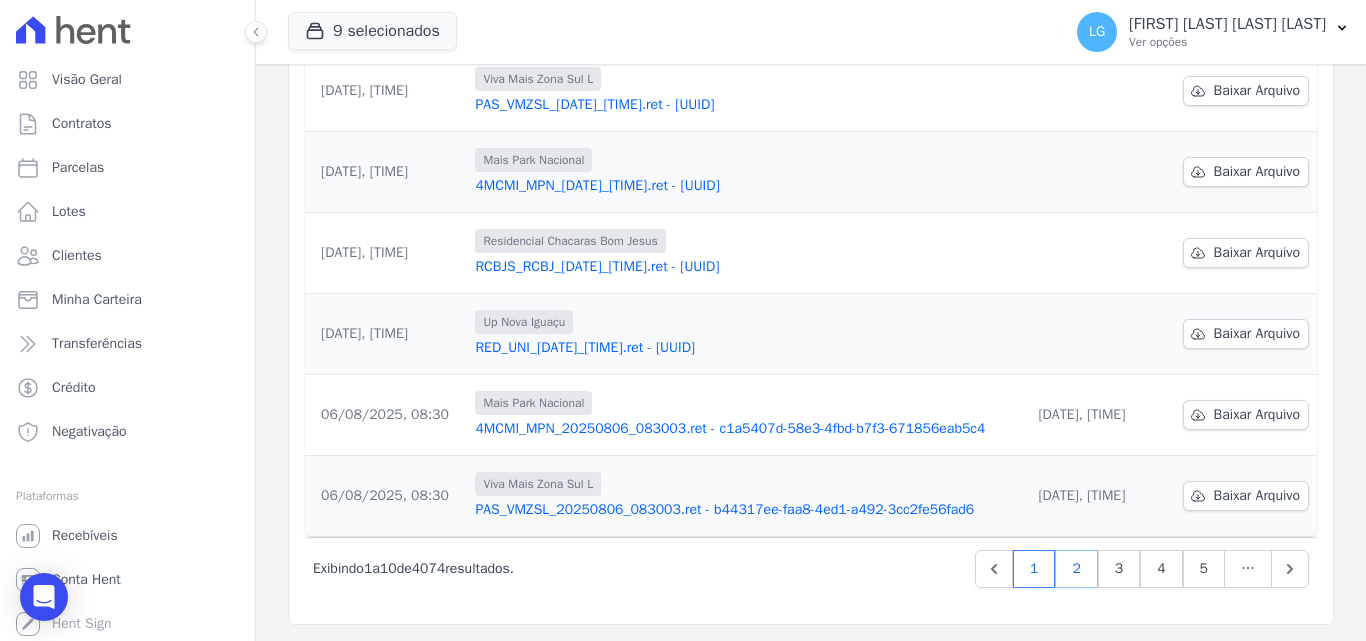 click on "2" at bounding box center [1076, 569] 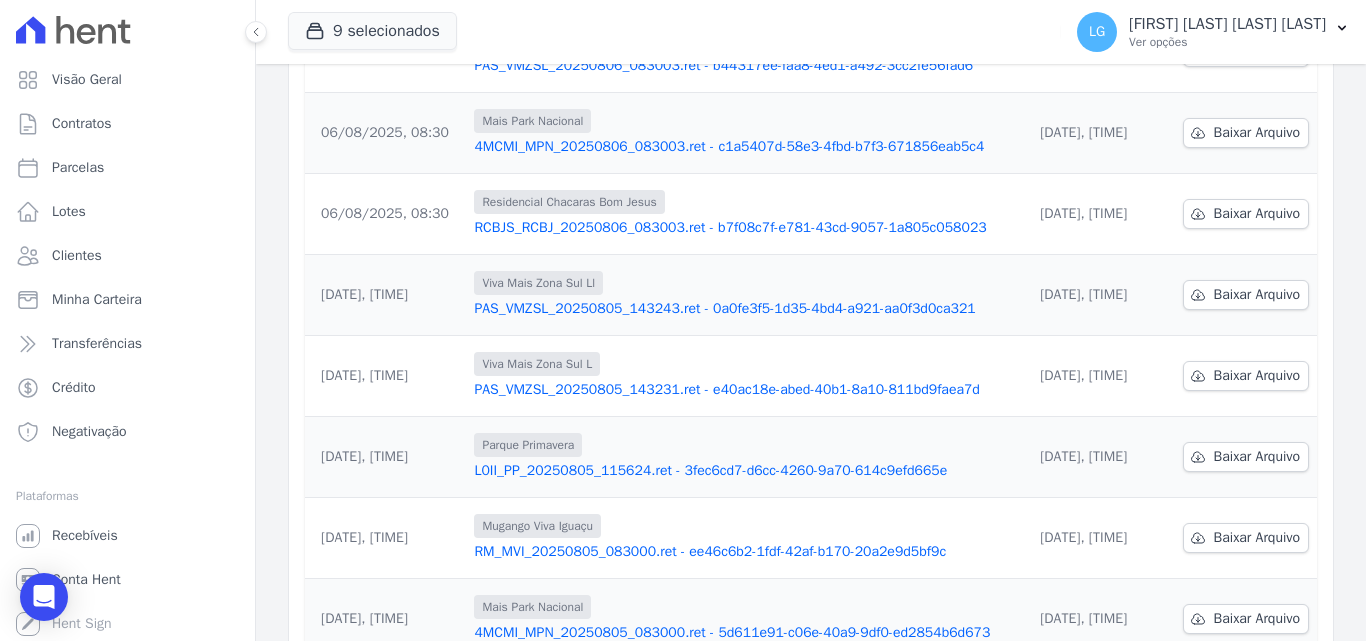 scroll, scrollTop: 623, scrollLeft: 0, axis: vertical 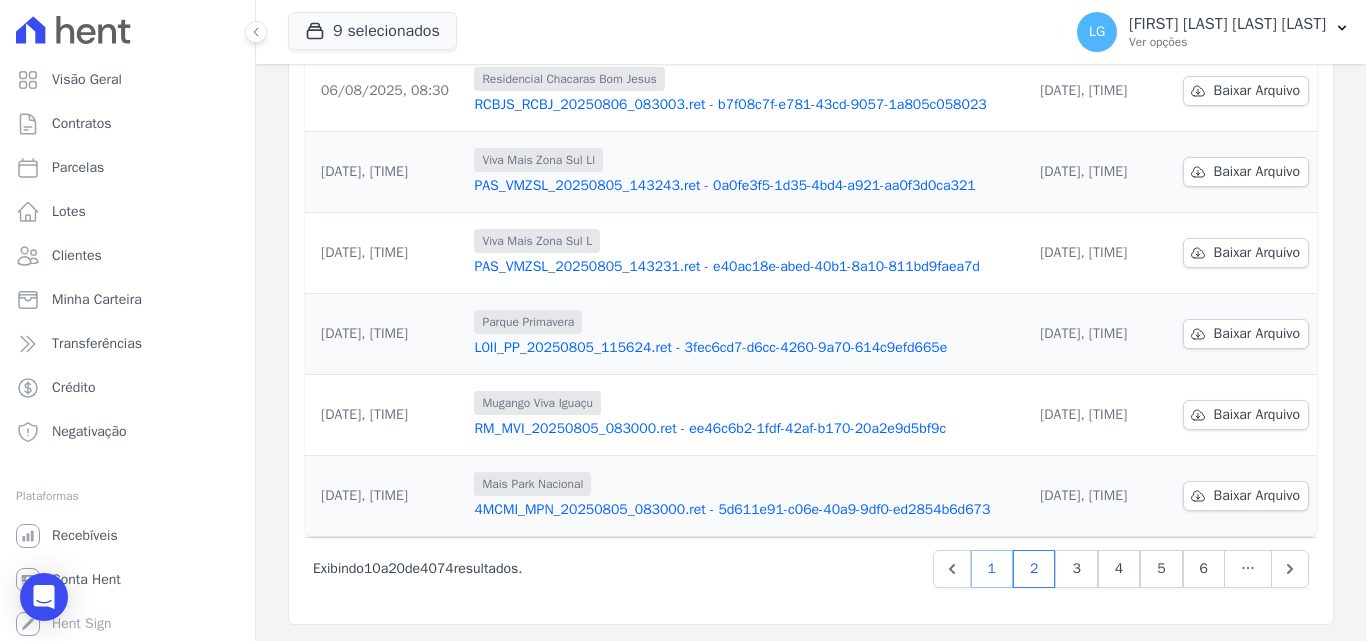click on "1" at bounding box center (992, 569) 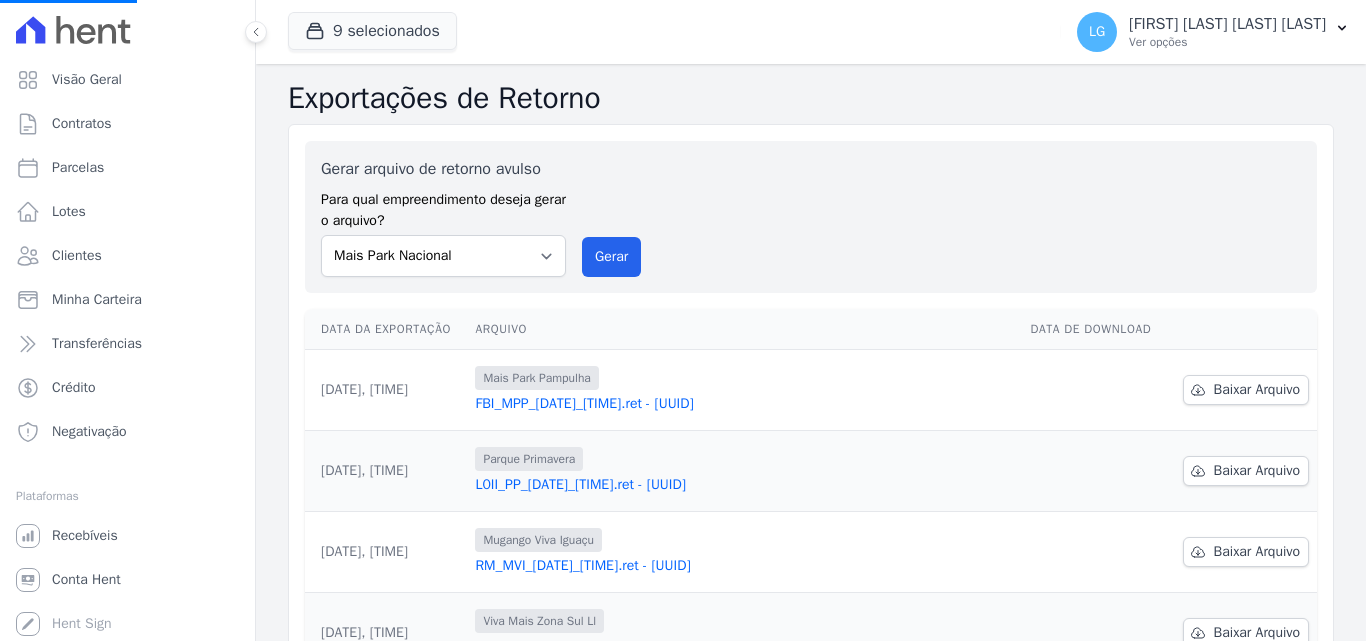 scroll, scrollTop: 0, scrollLeft: 0, axis: both 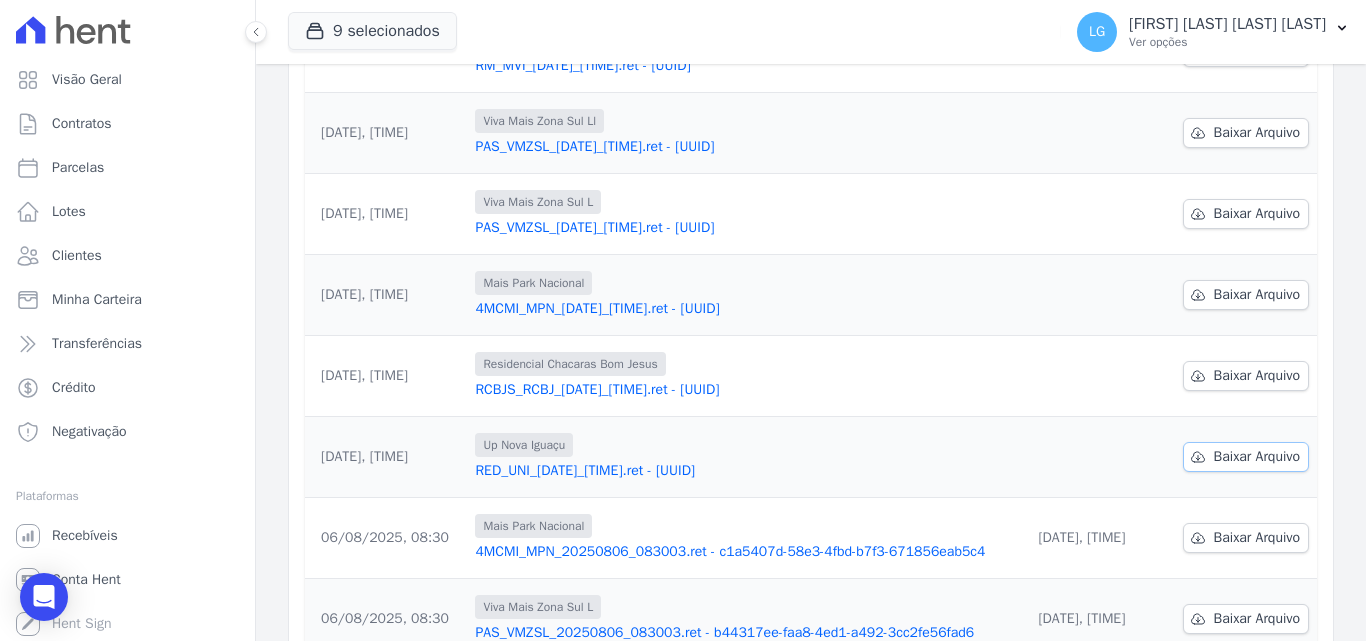 click on "Baixar Arquivo" at bounding box center [1257, 457] 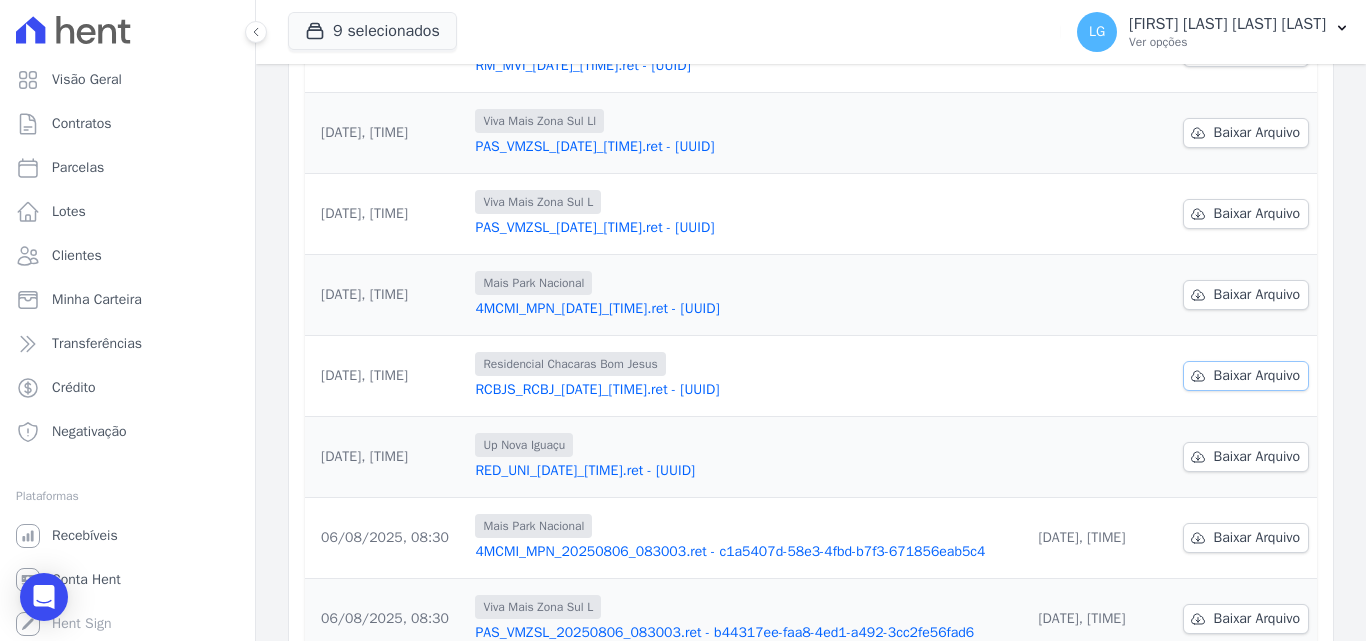 click on "Baixar Arquivo" at bounding box center [1257, 376] 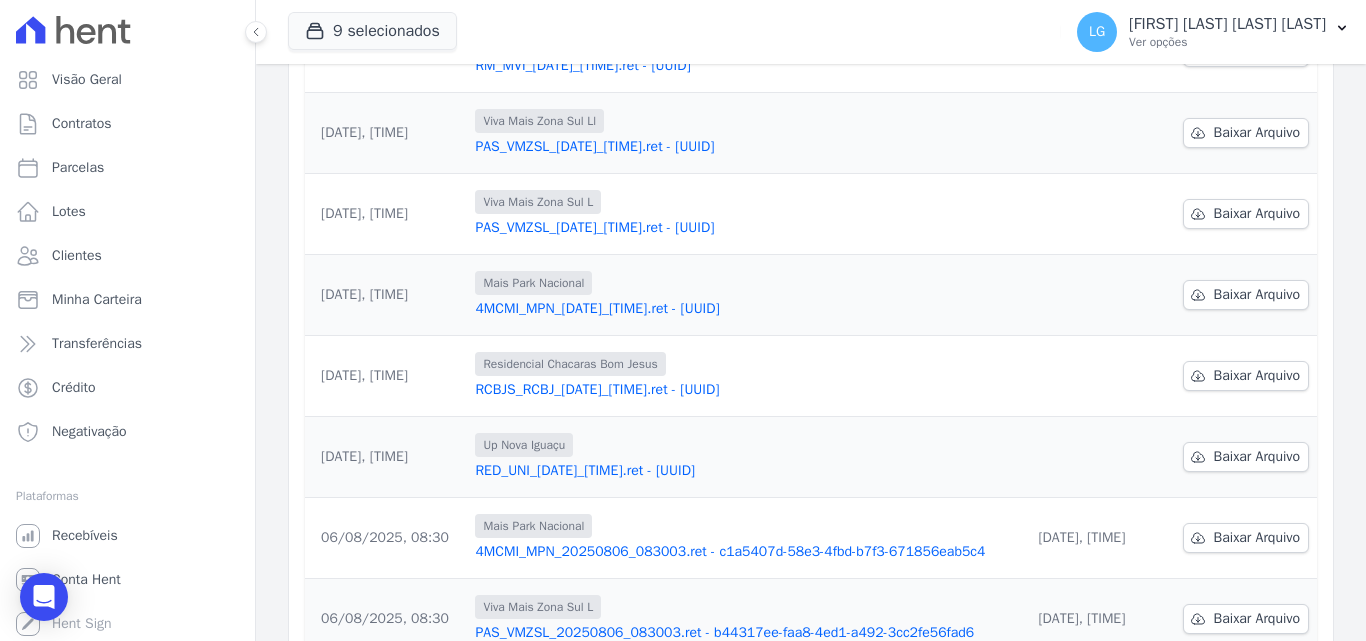 click on "Data da Exportação
Arquivo
Data de Download
[DATE], [TIME]
Mais Park Pampulha
FBI_MPP_[DATE]_[TIME].ret -
[UUID]
Baixar Arquivo
[DATE], [TIME]" at bounding box center [811, 234] 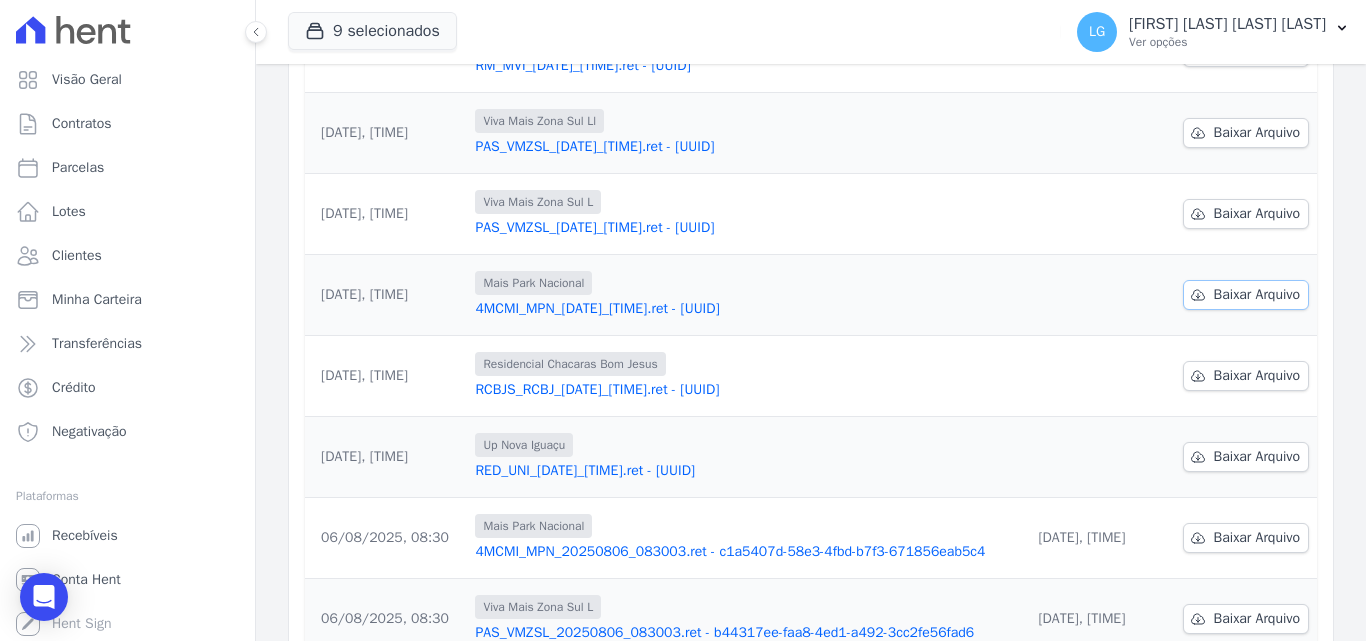 click on "Baixar Arquivo" at bounding box center [1257, 295] 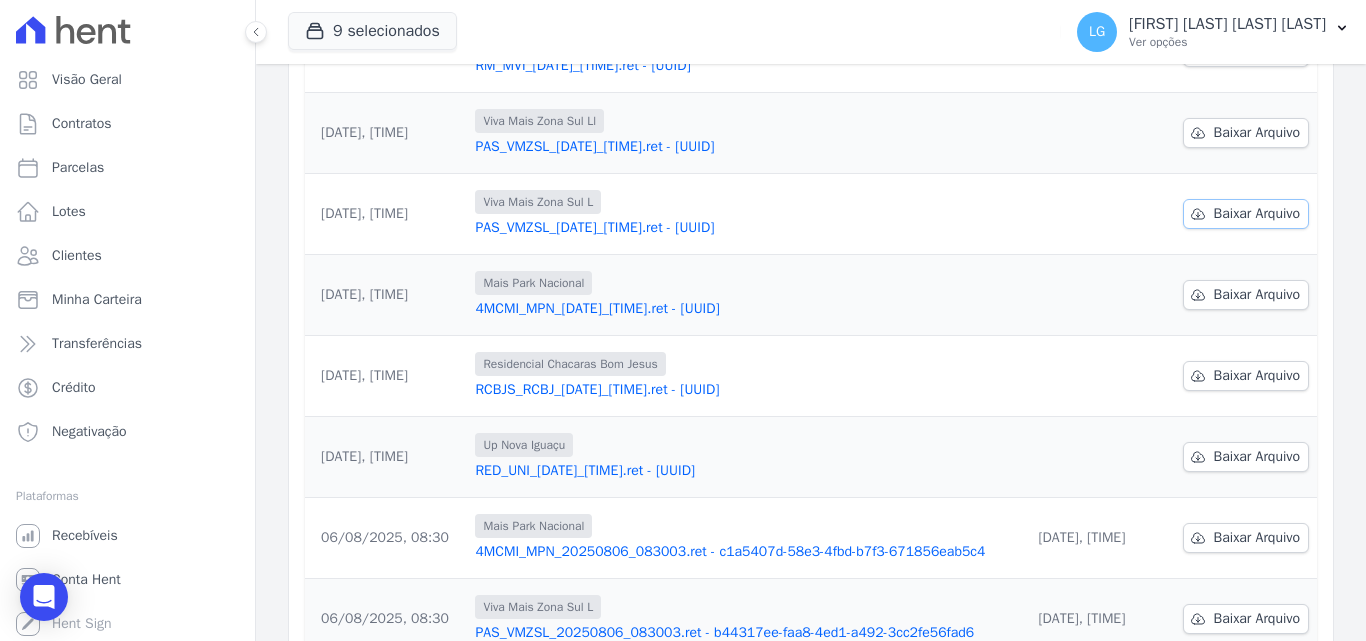 click on "Baixar Arquivo" at bounding box center [1257, 214] 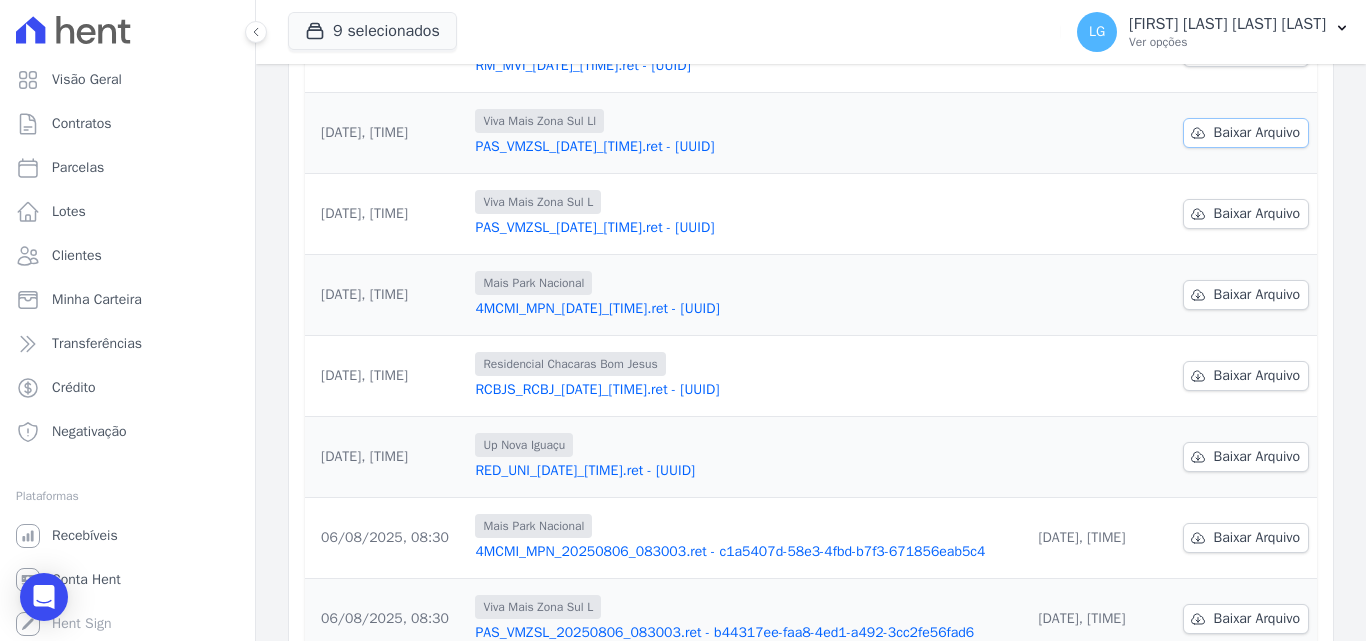 click on "Baixar Arquivo" at bounding box center (1257, 133) 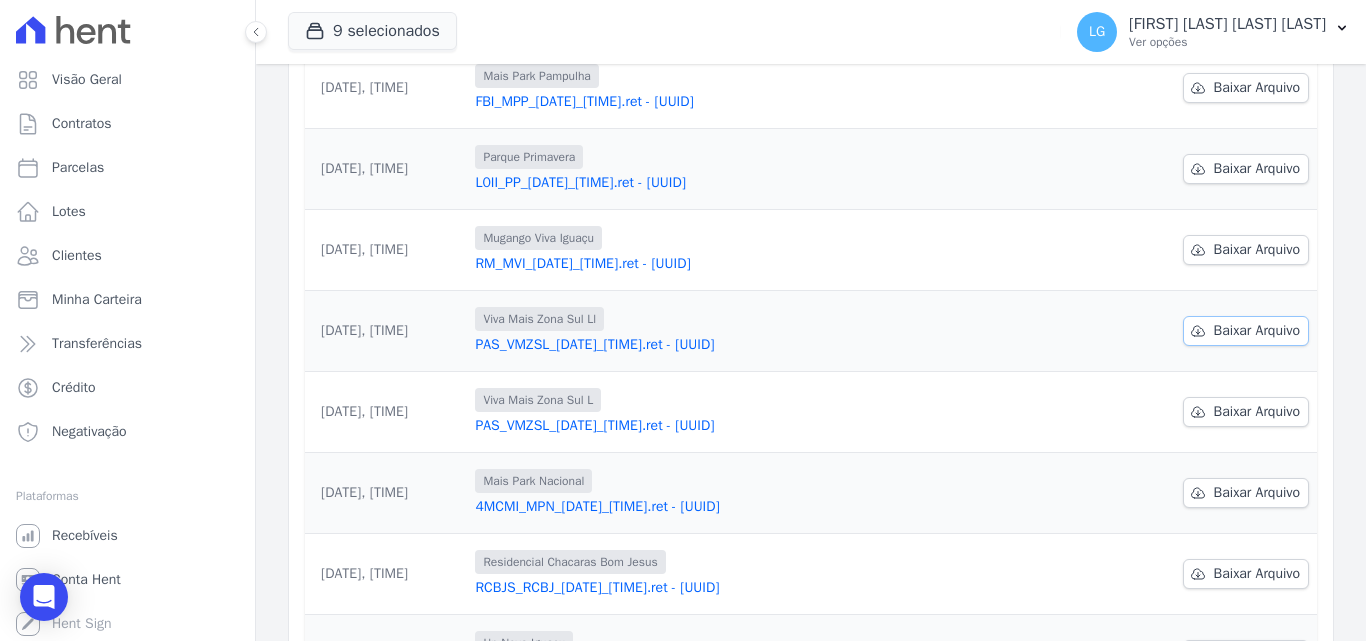 scroll, scrollTop: 300, scrollLeft: 0, axis: vertical 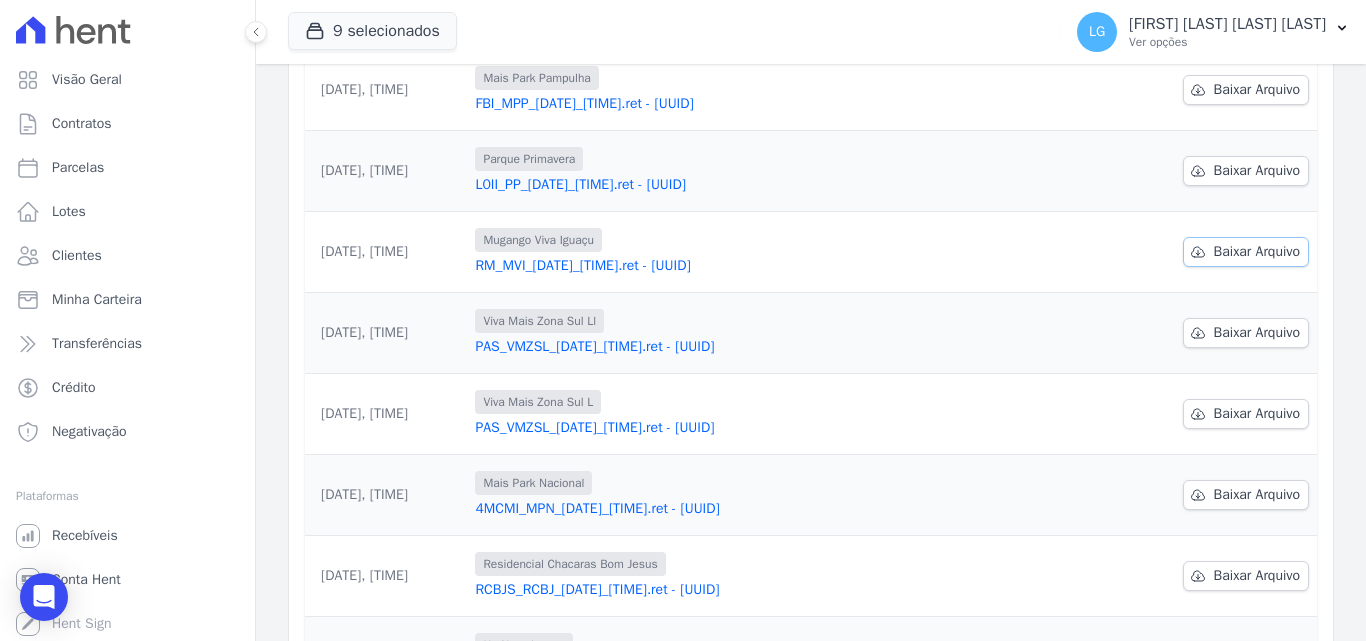 click on "Baixar Arquivo" at bounding box center [1246, 252] 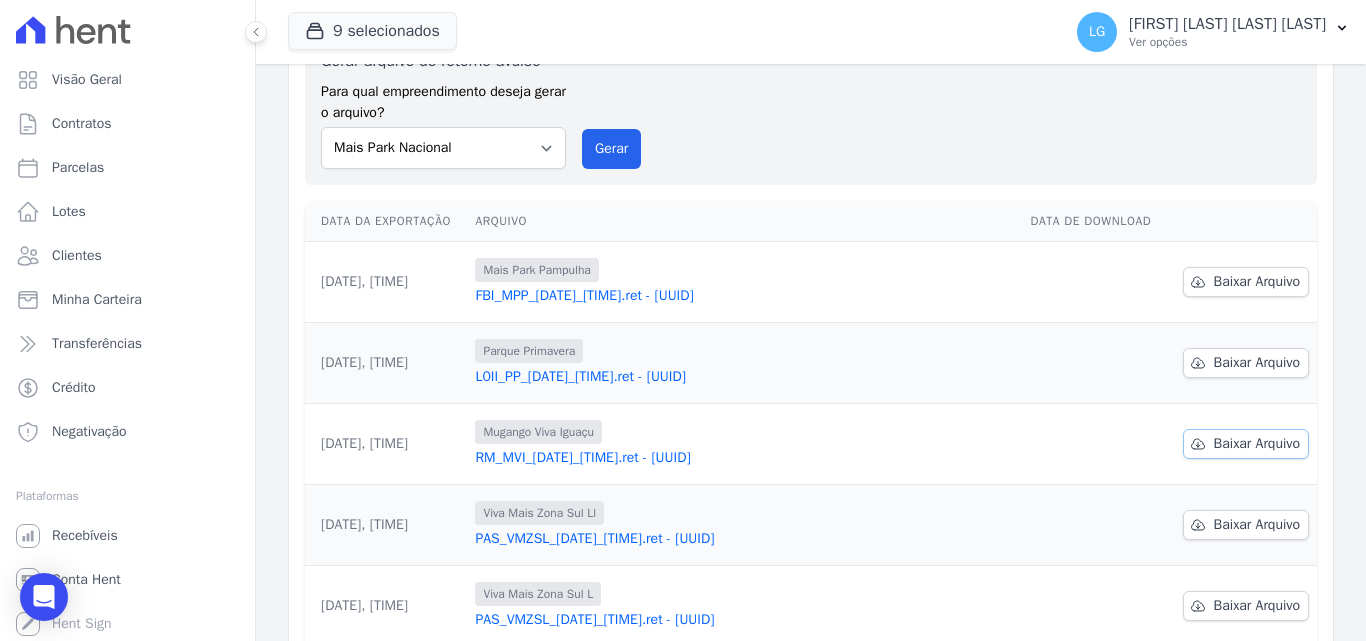 scroll, scrollTop: 100, scrollLeft: 0, axis: vertical 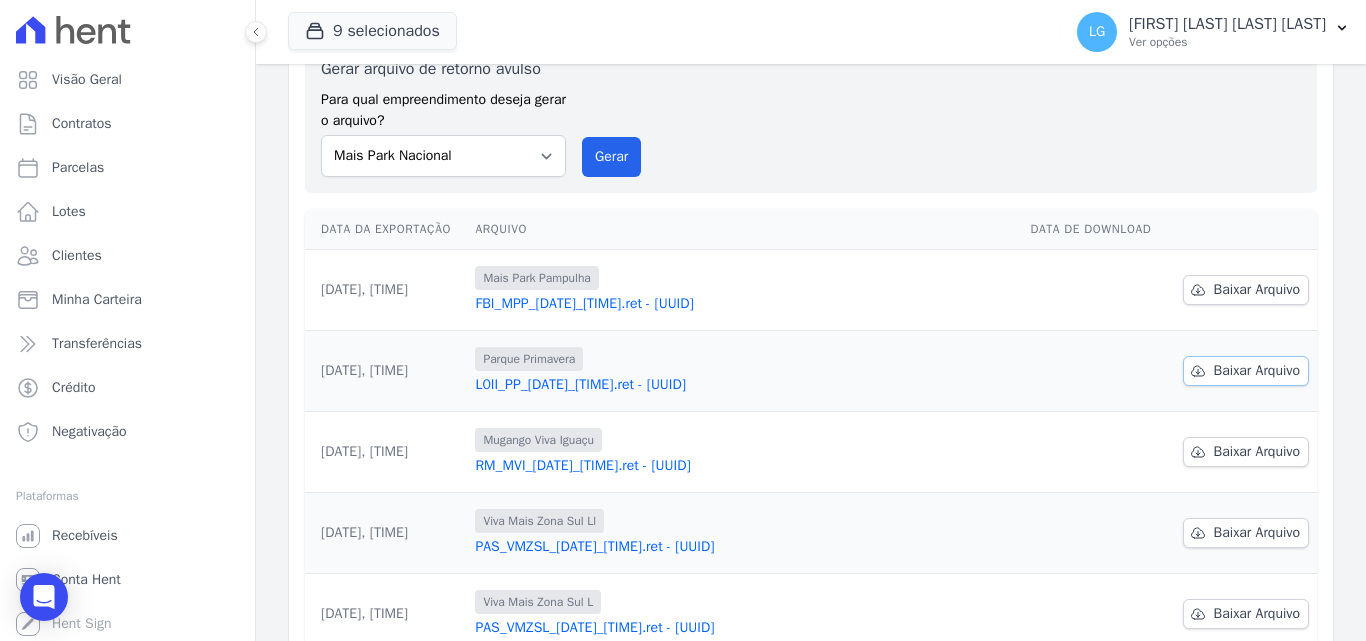 click on "Baixar Arquivo" at bounding box center (1257, 371) 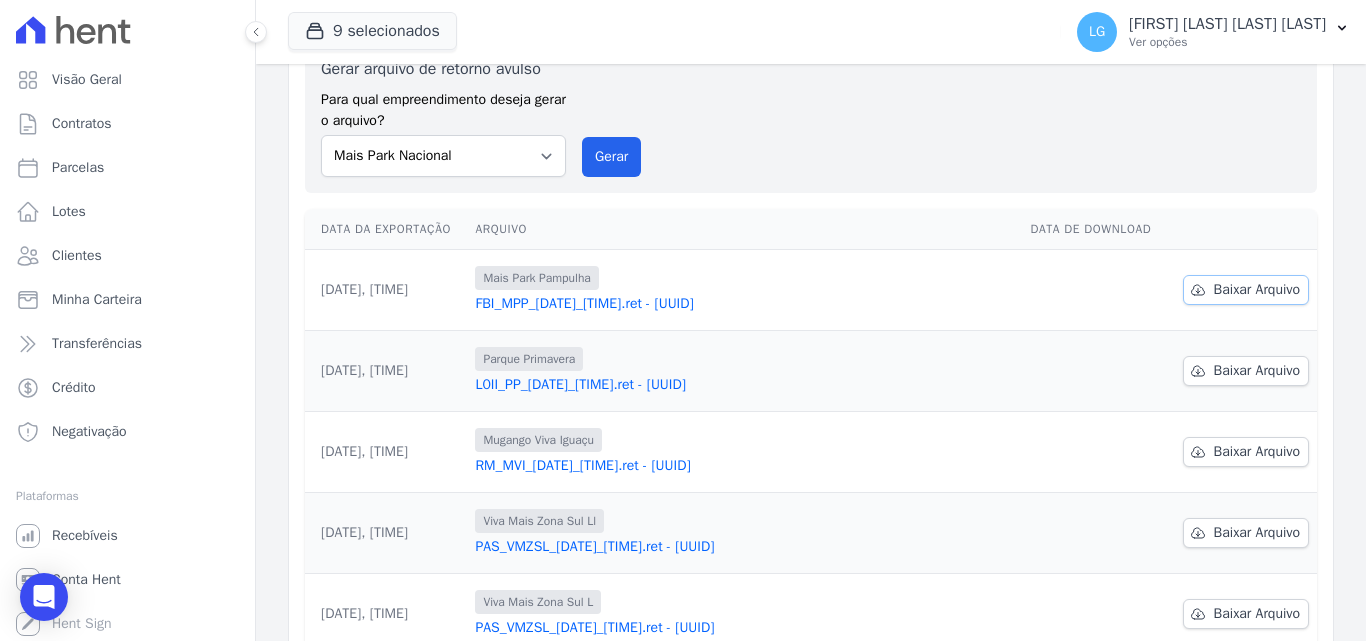 click on "Baixar Arquivo" at bounding box center [1246, 290] 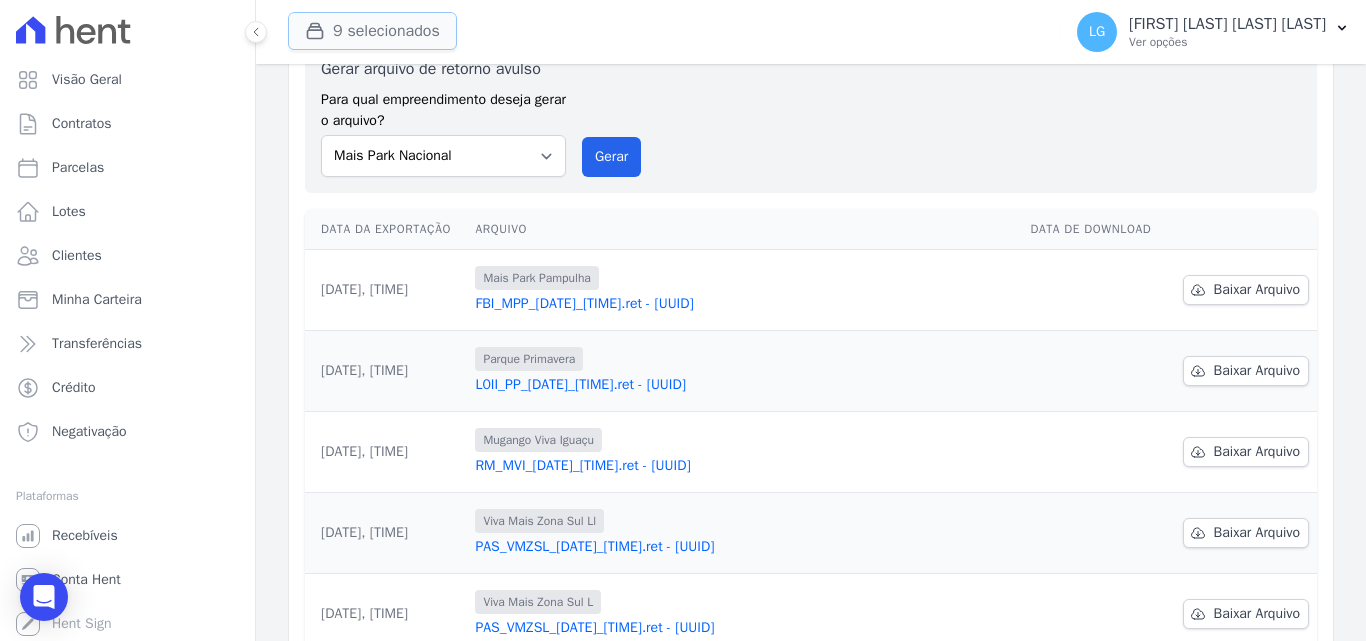 click on "9 selecionados" at bounding box center [372, 31] 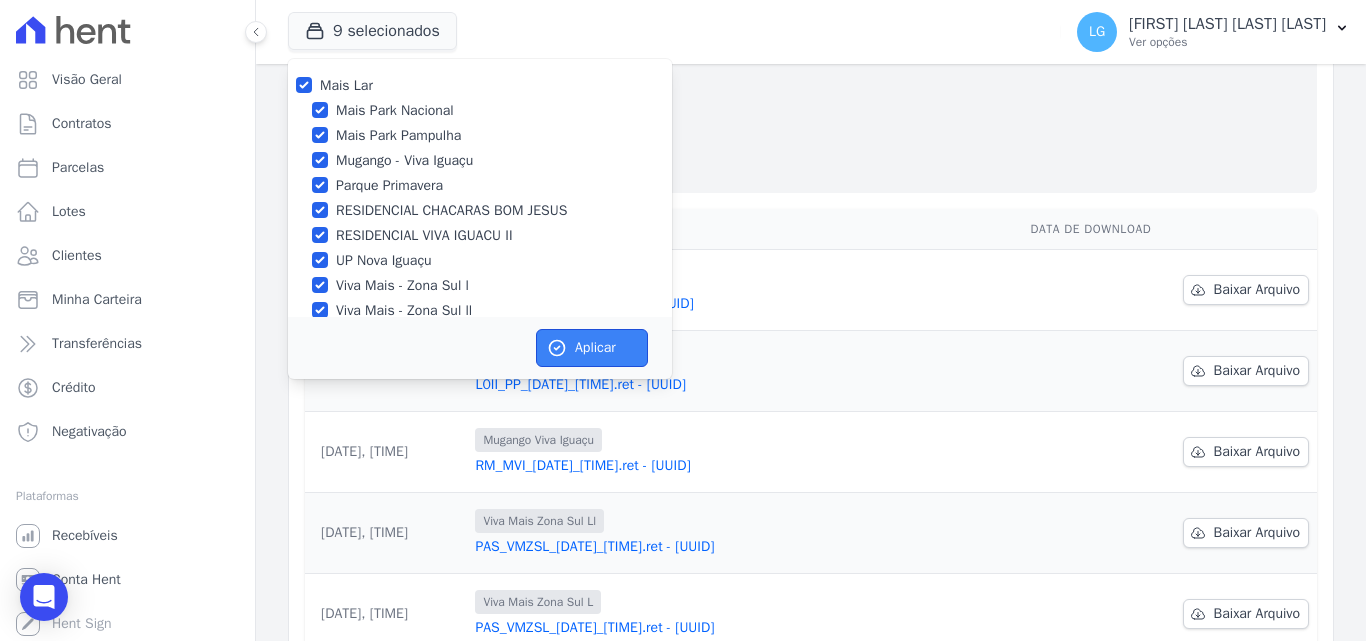 click on "Aplicar" at bounding box center (592, 348) 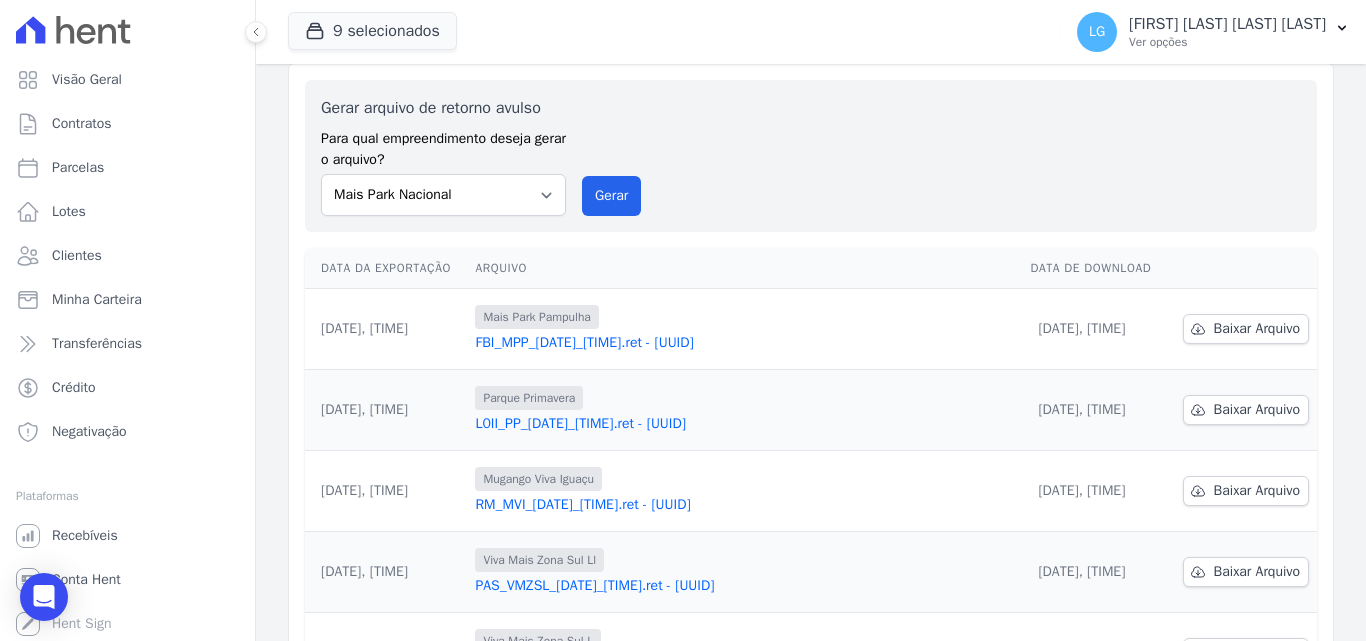 scroll, scrollTop: 0, scrollLeft: 0, axis: both 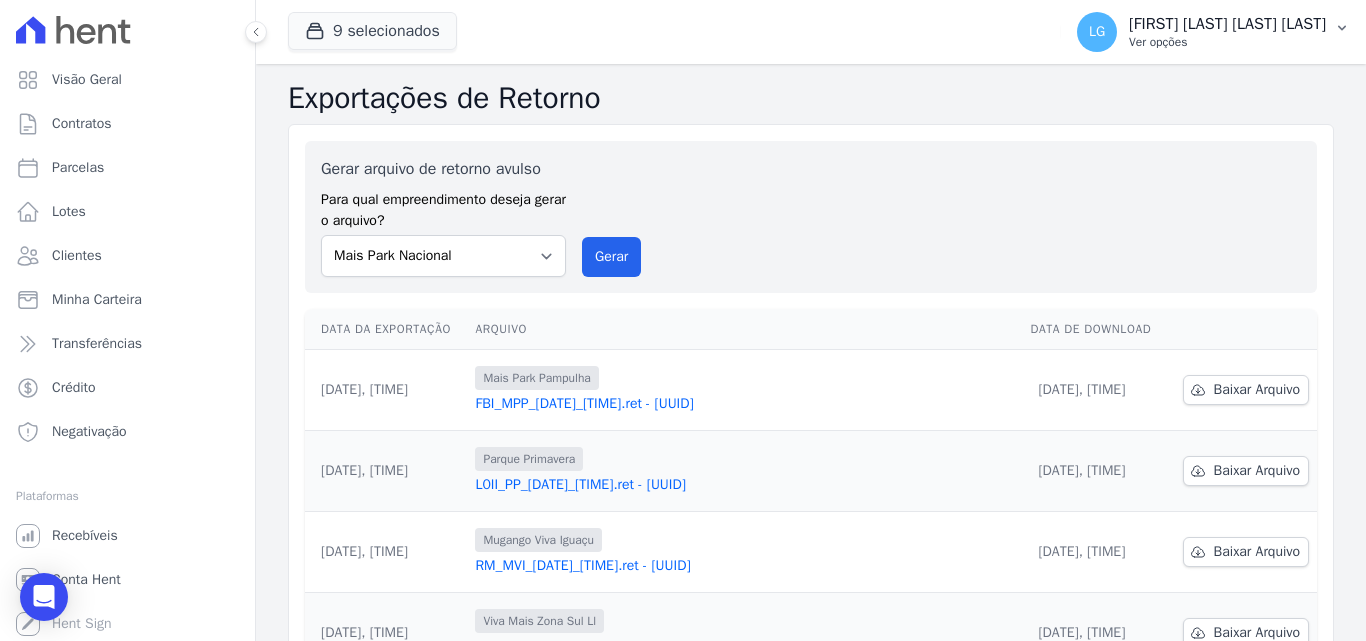 click on "[FIRST] [LAST] [LAST]
Ver opções" at bounding box center (1227, 32) 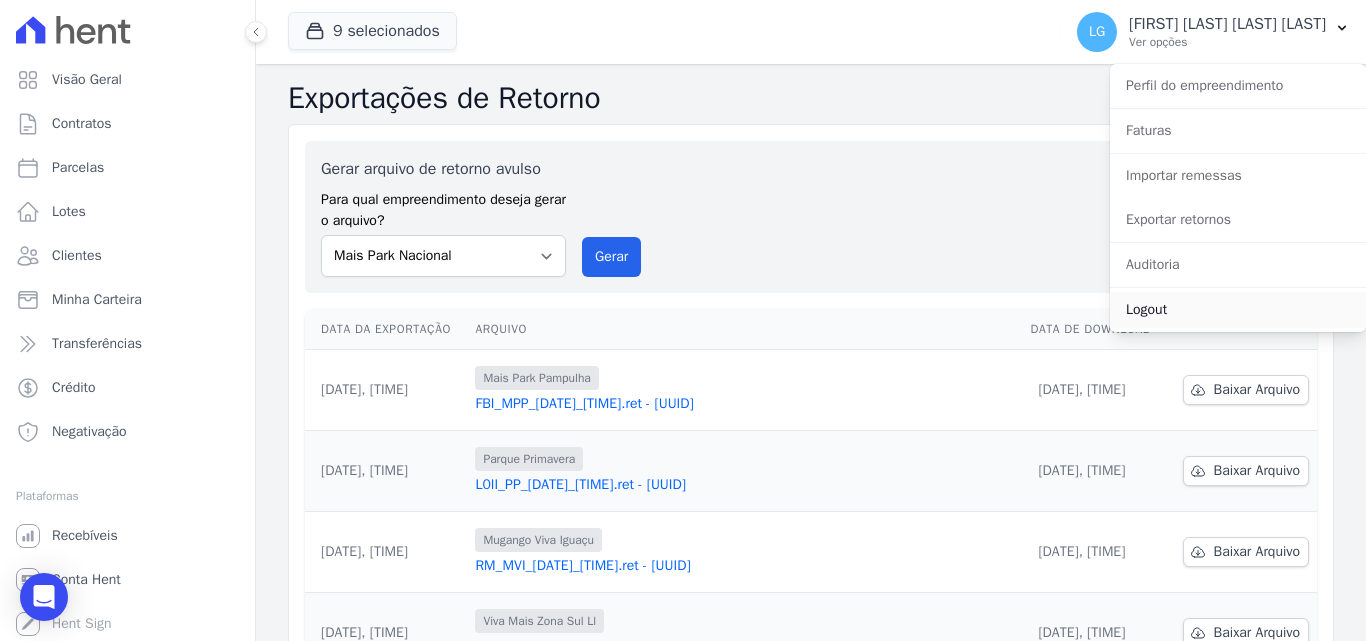 click on "Logout" at bounding box center (1238, 310) 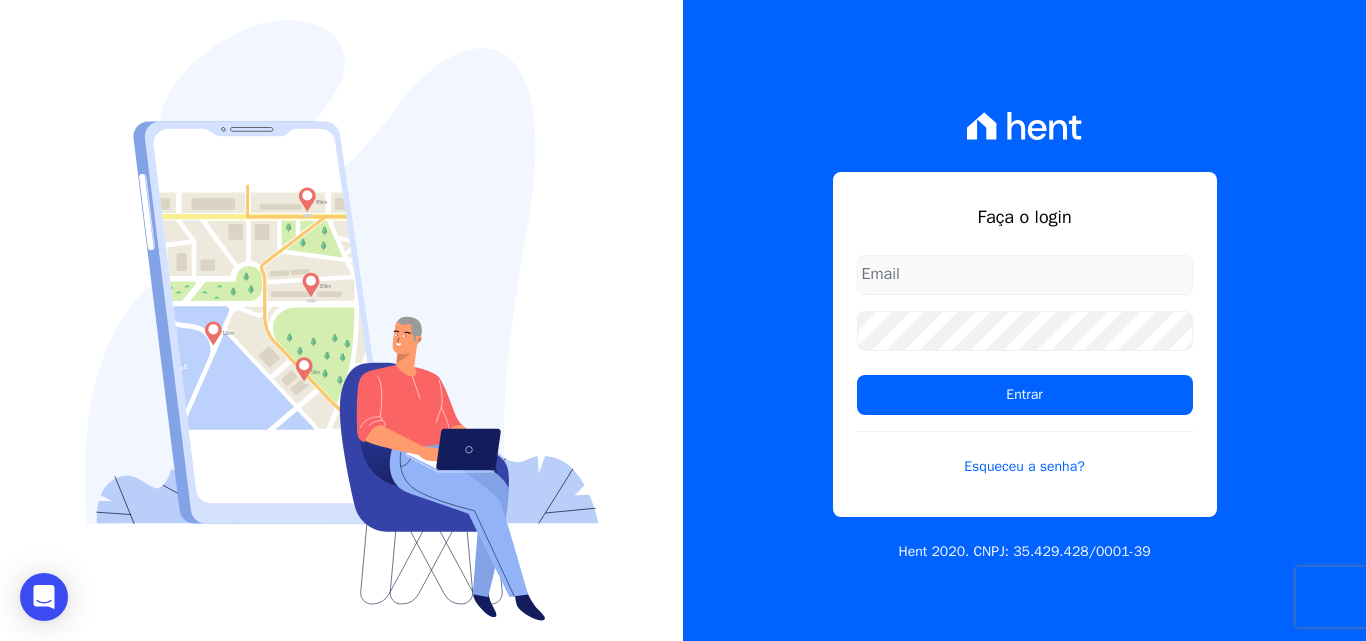type on "[EMAIL]" 